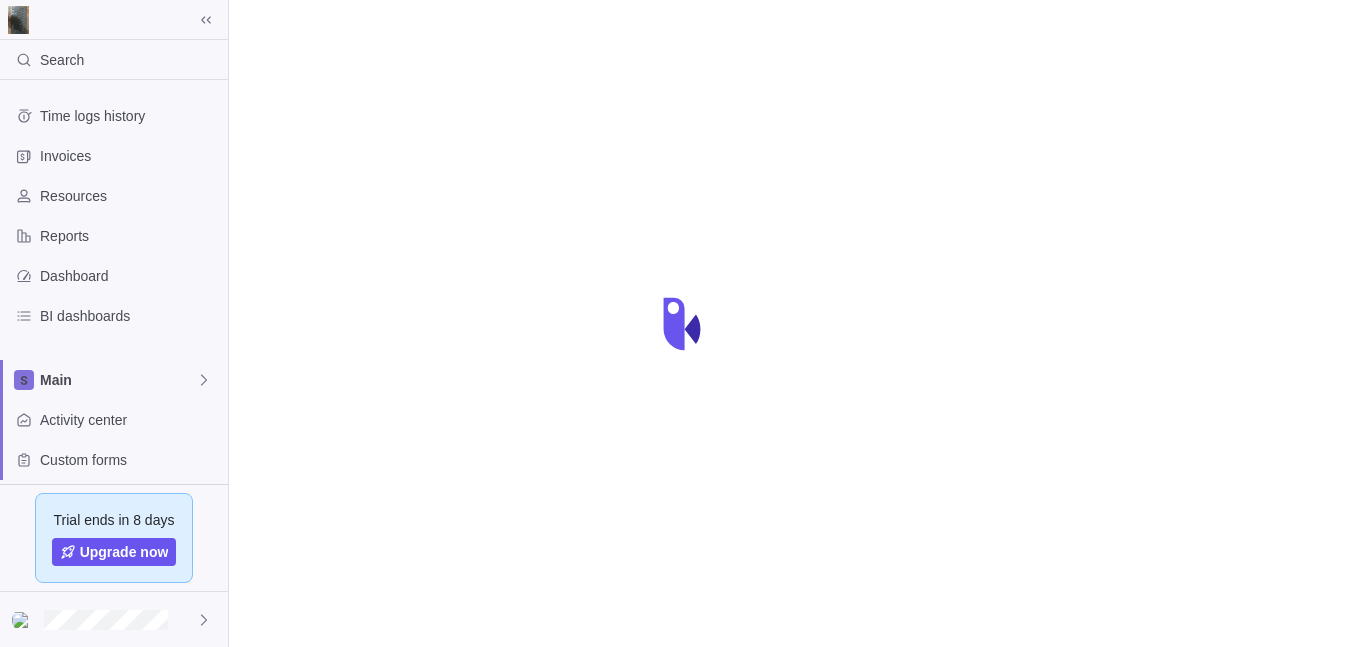 scroll, scrollTop: 0, scrollLeft: 0, axis: both 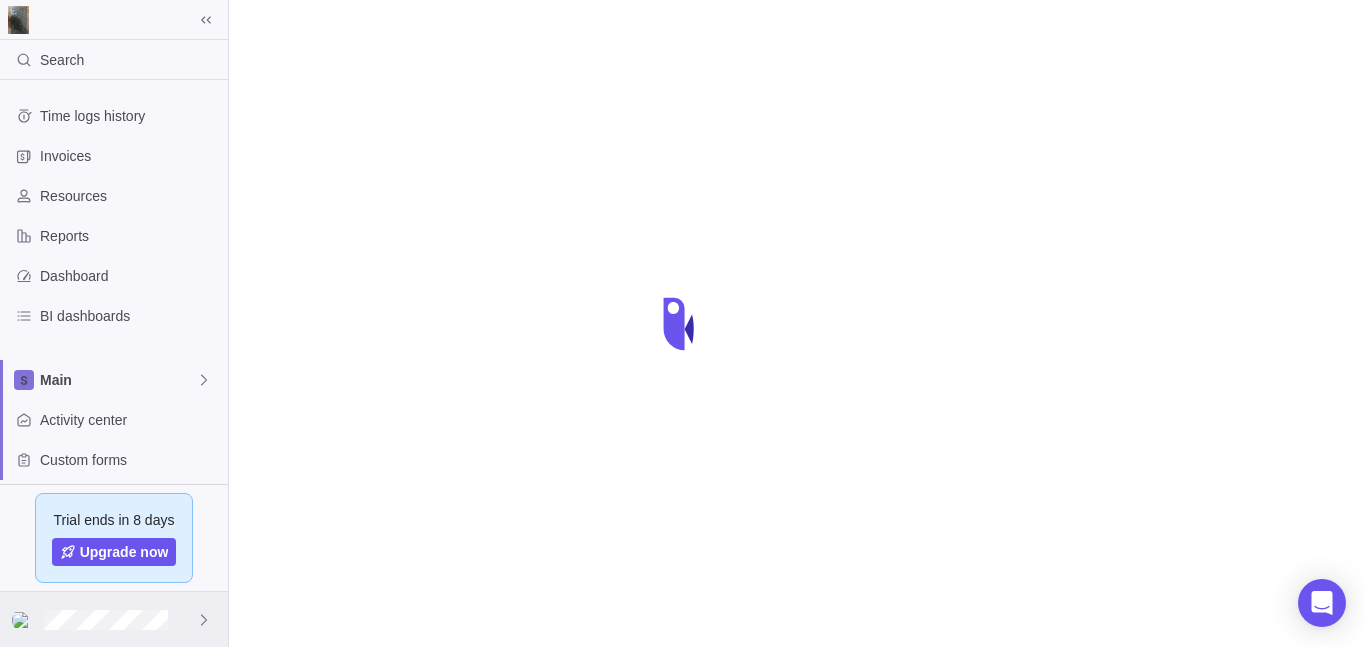 click at bounding box center (114, 619) 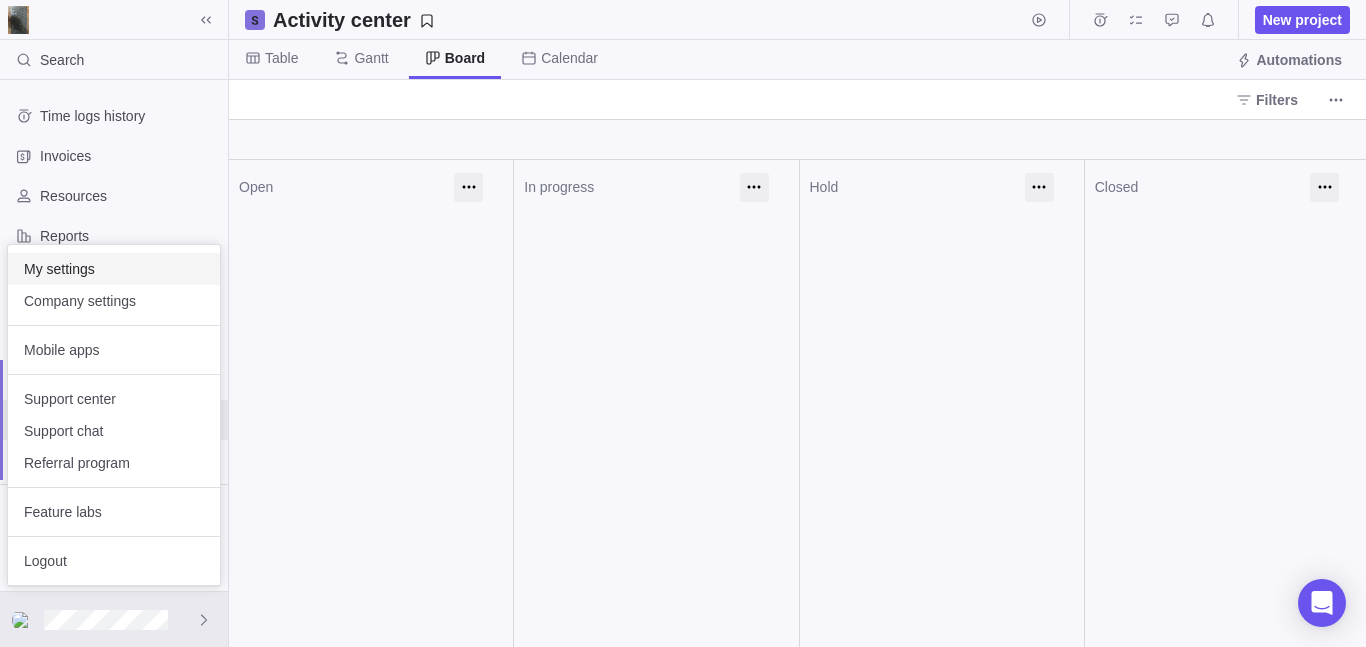 click on "My settings" at bounding box center [114, 269] 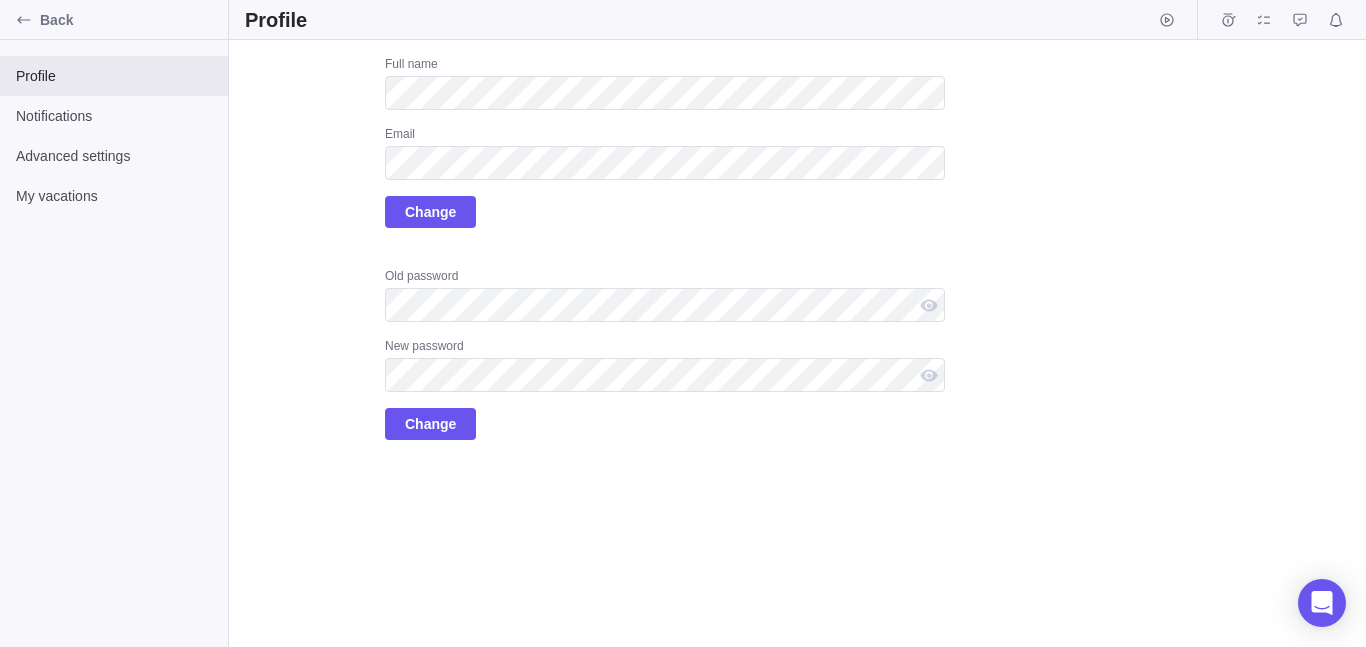 click on "Upload Full name Email Change Old password New password Change" at bounding box center [797, 343] 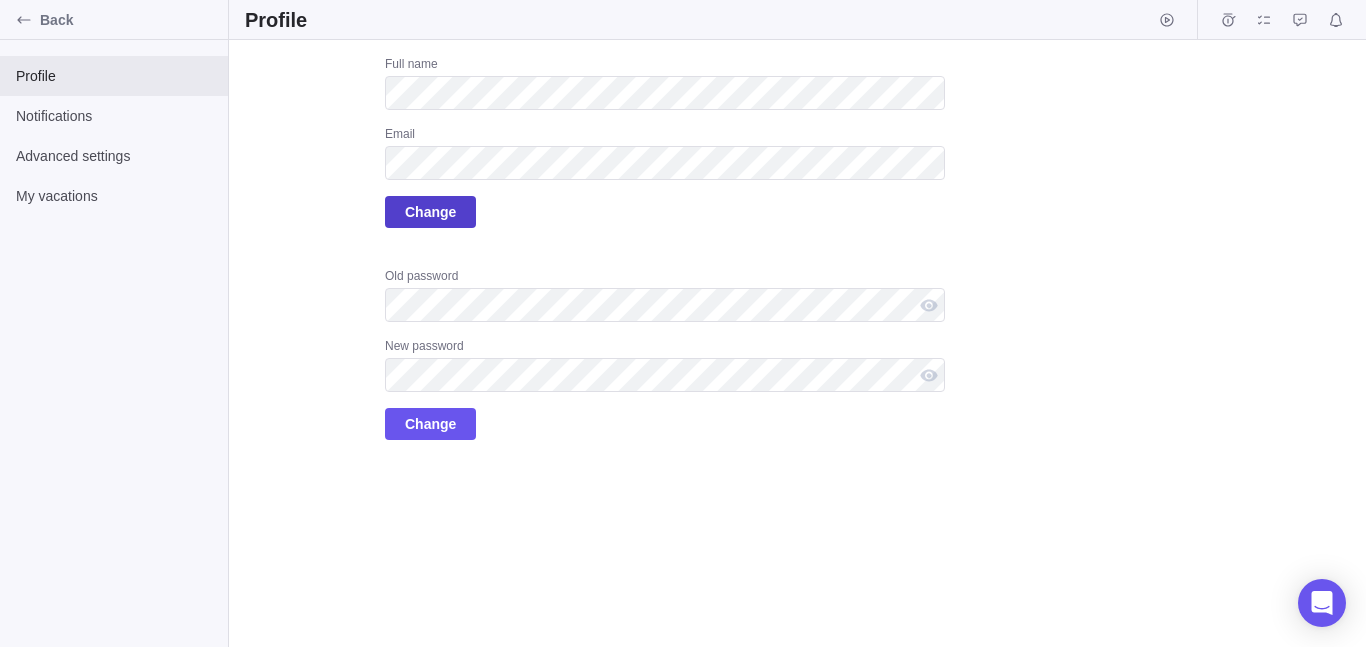 click on "Change" at bounding box center (430, 212) 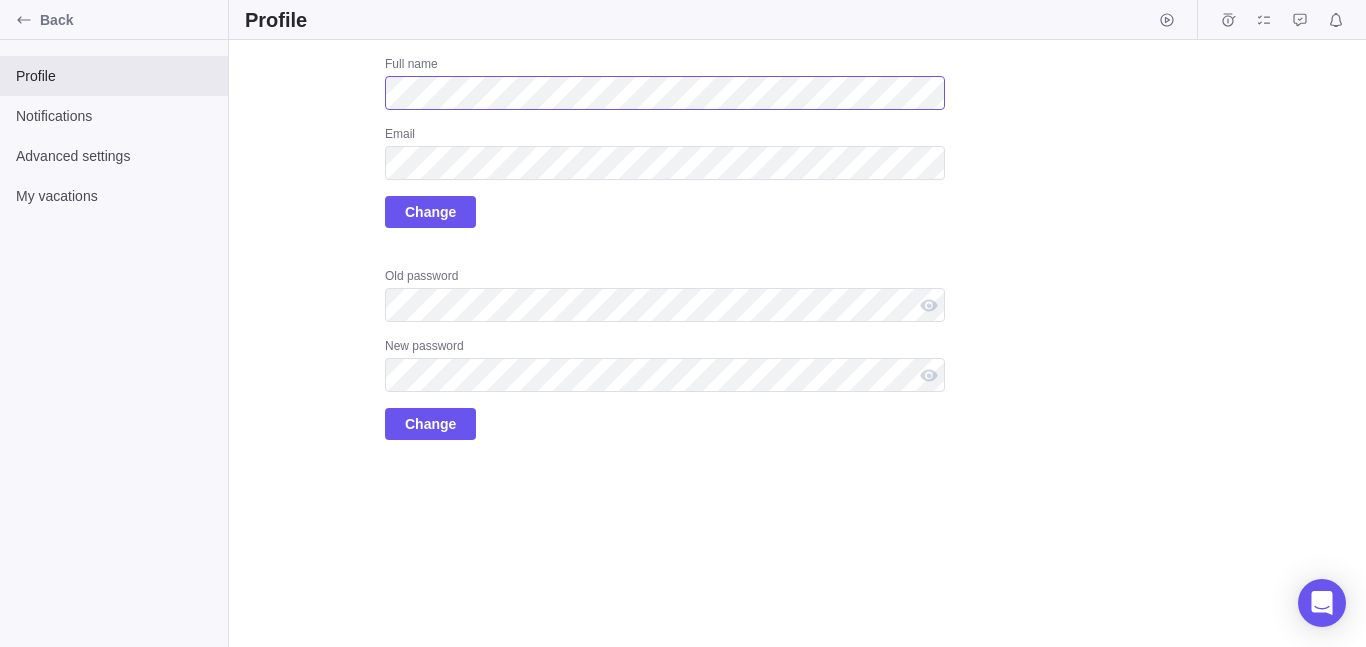 scroll, scrollTop: 0, scrollLeft: 0, axis: both 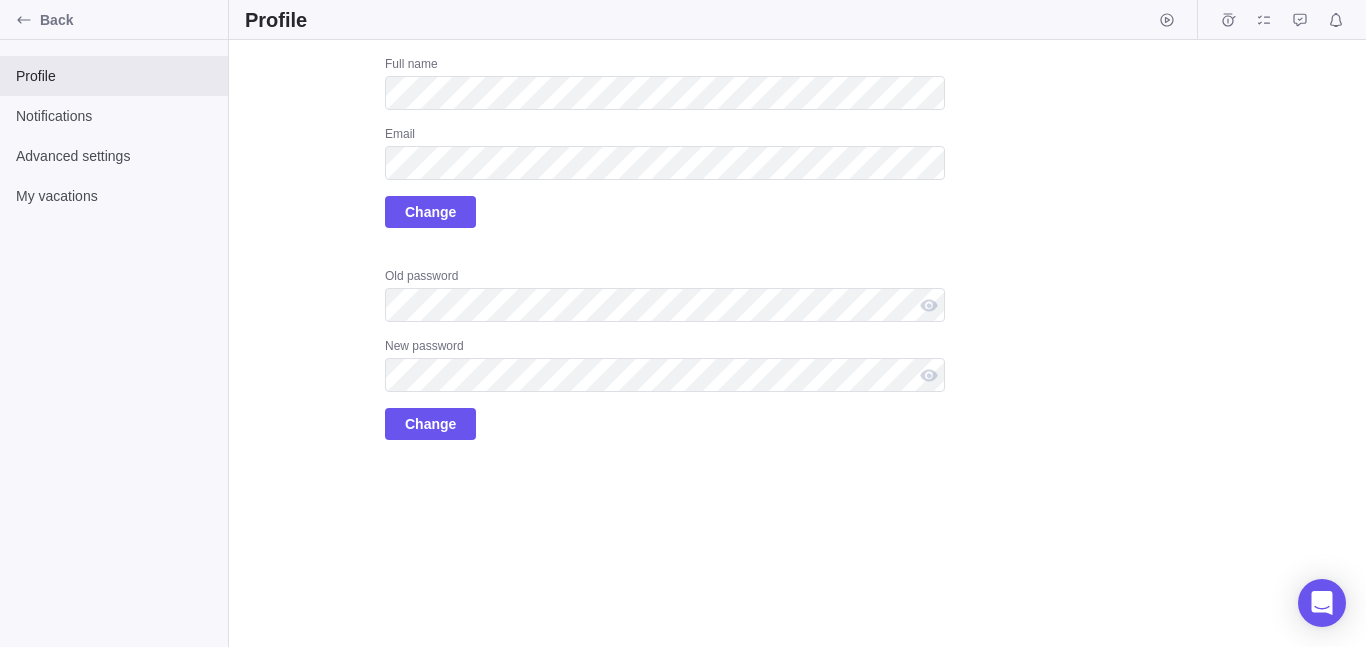 click on "Upload Full name Email Change Old password New password Change" at bounding box center [595, 248] 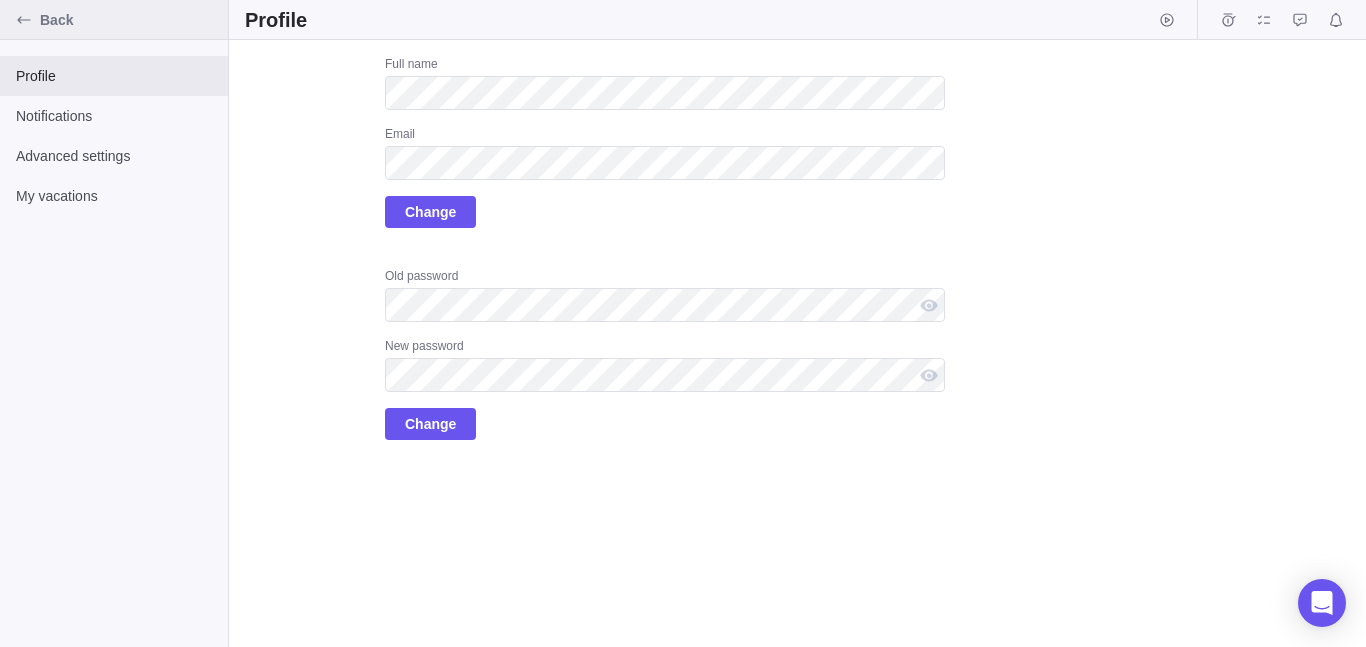 click on "Back" at bounding box center [130, 20] 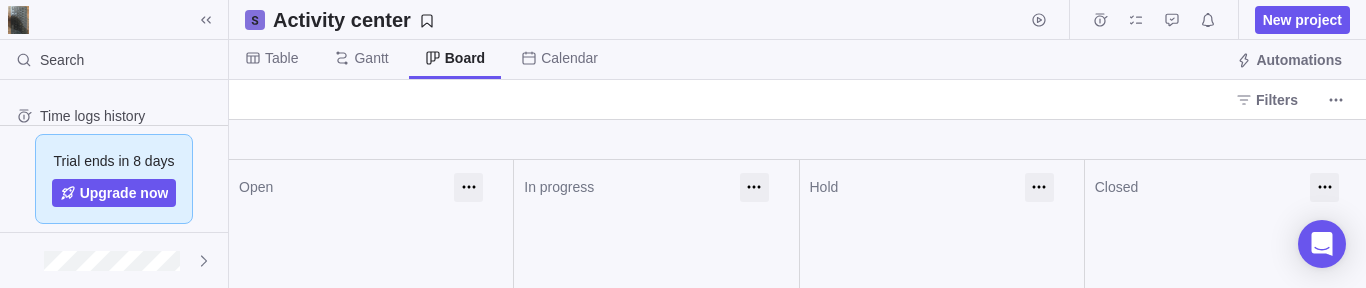 click at bounding box center [797, 139] 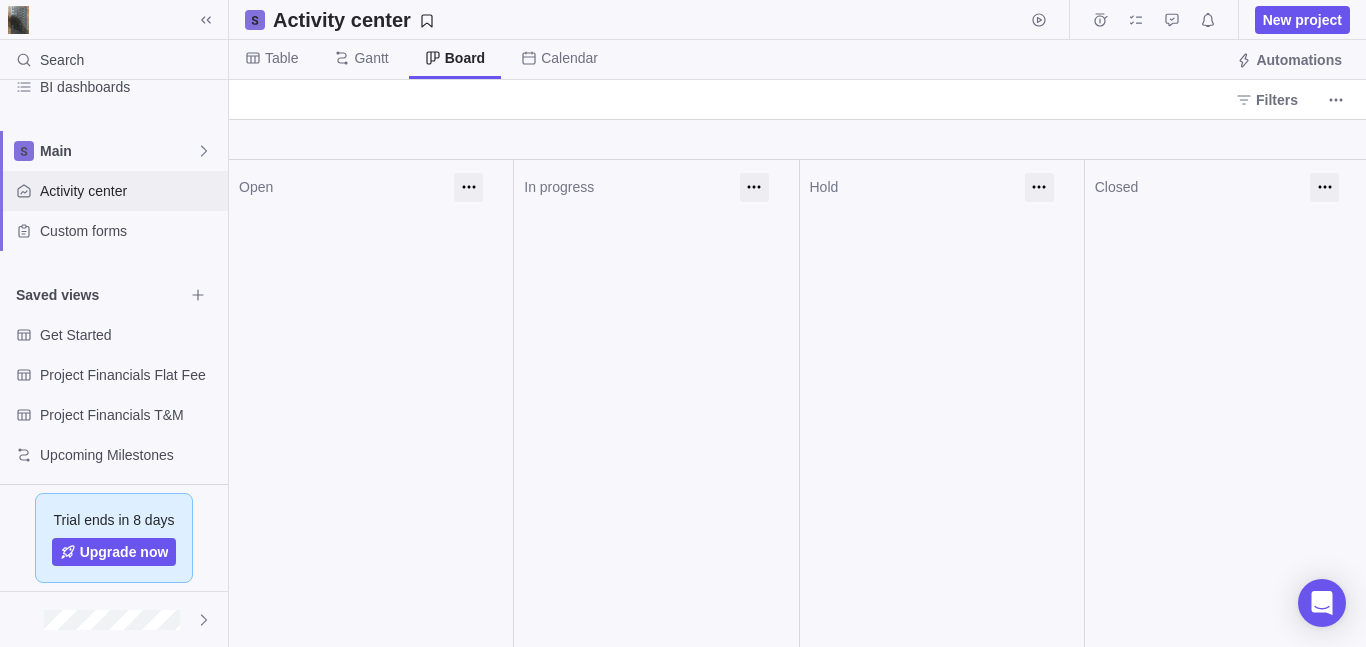 scroll, scrollTop: 236, scrollLeft: 0, axis: vertical 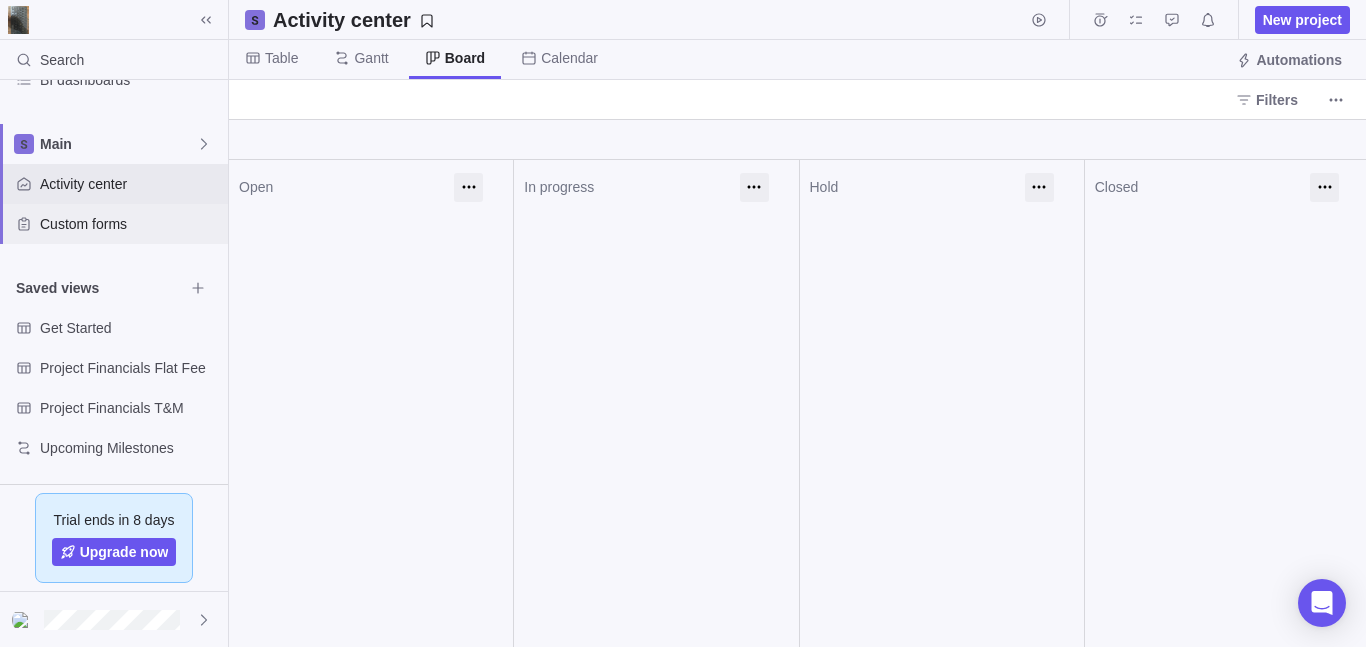 click on "Custom forms" at bounding box center (130, 224) 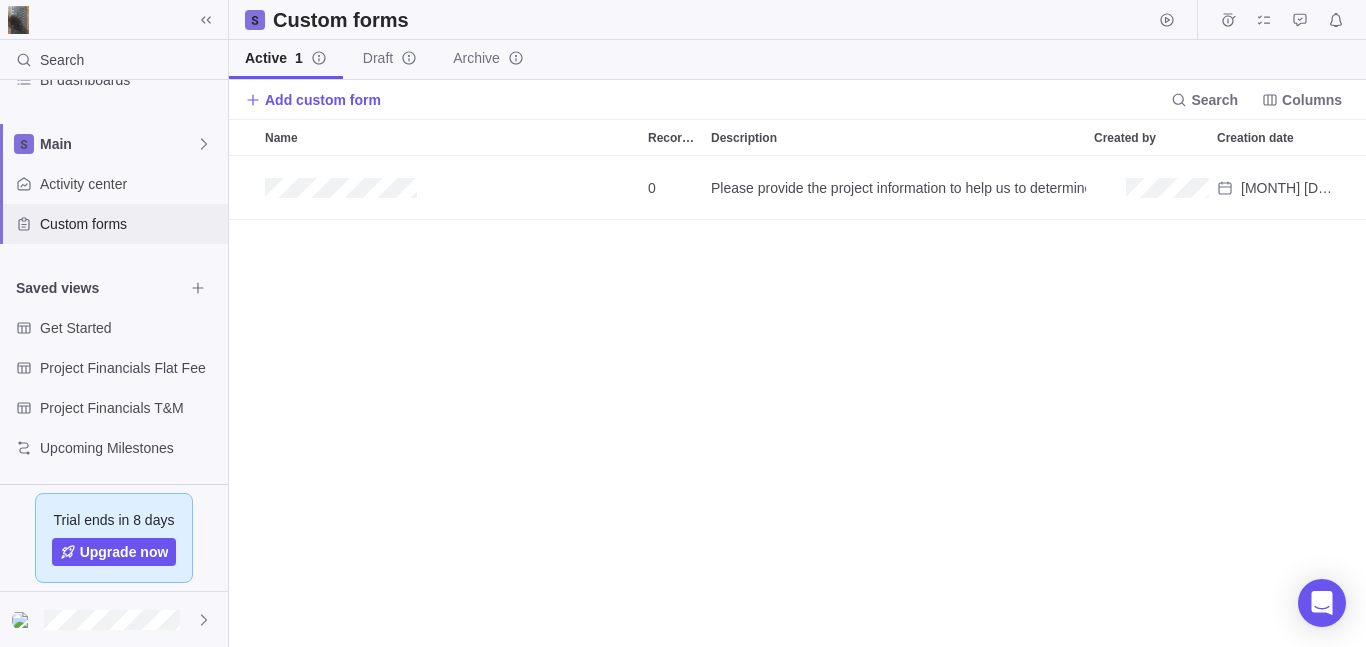 scroll, scrollTop: 16, scrollLeft: 16, axis: both 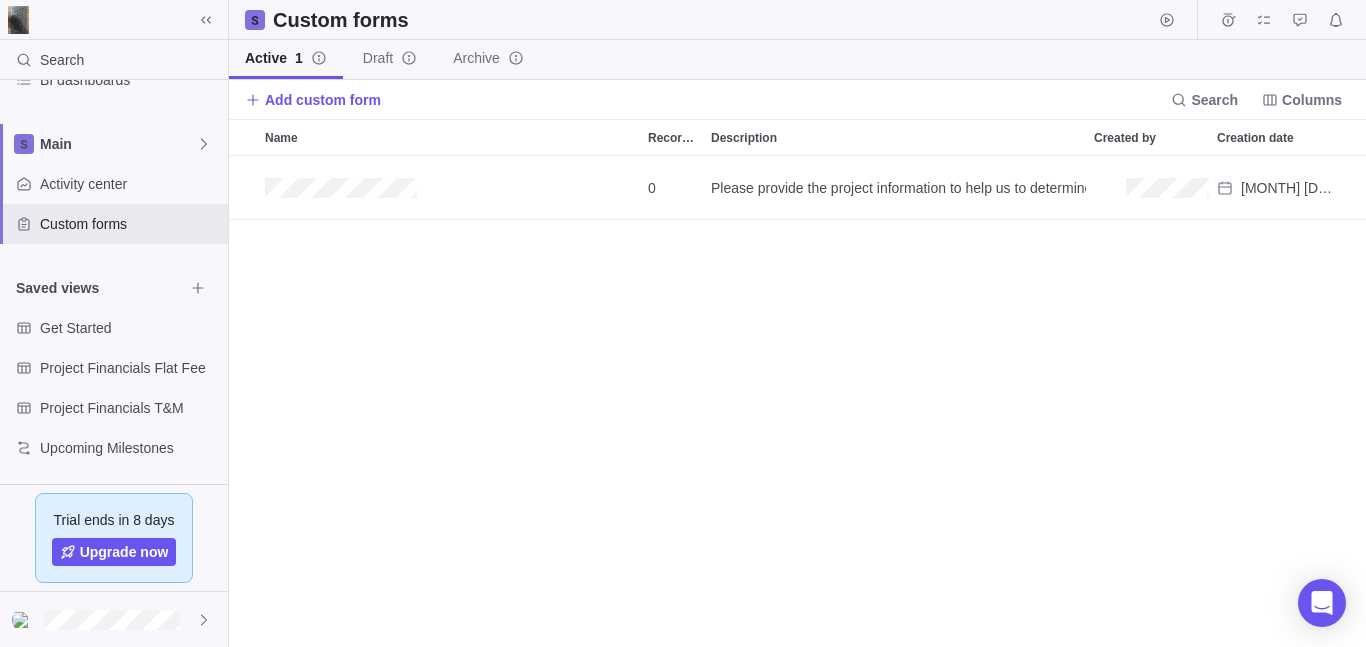 click on "0 Please provide the project information to help us to determine what resources your project requires [MONTH] [DAY]" at bounding box center [797, 401] 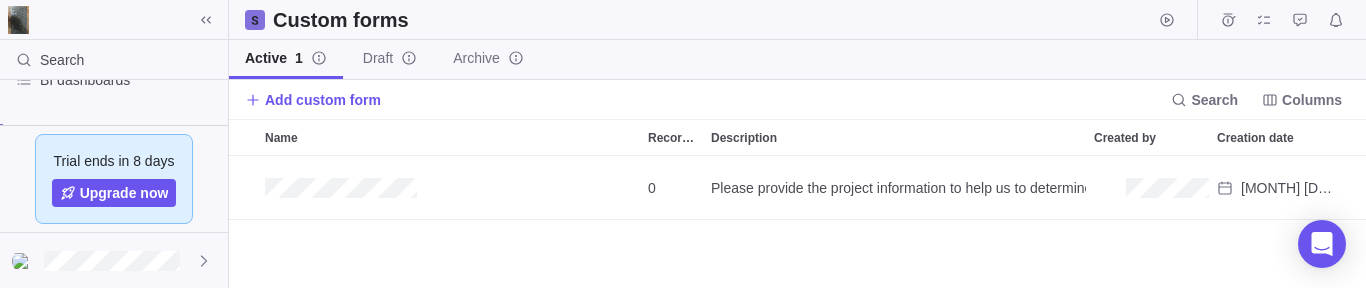 click on "0 Please provide the project information to help us to determine what resources your project requires [MONTH] [DAY]" at bounding box center (797, 222) 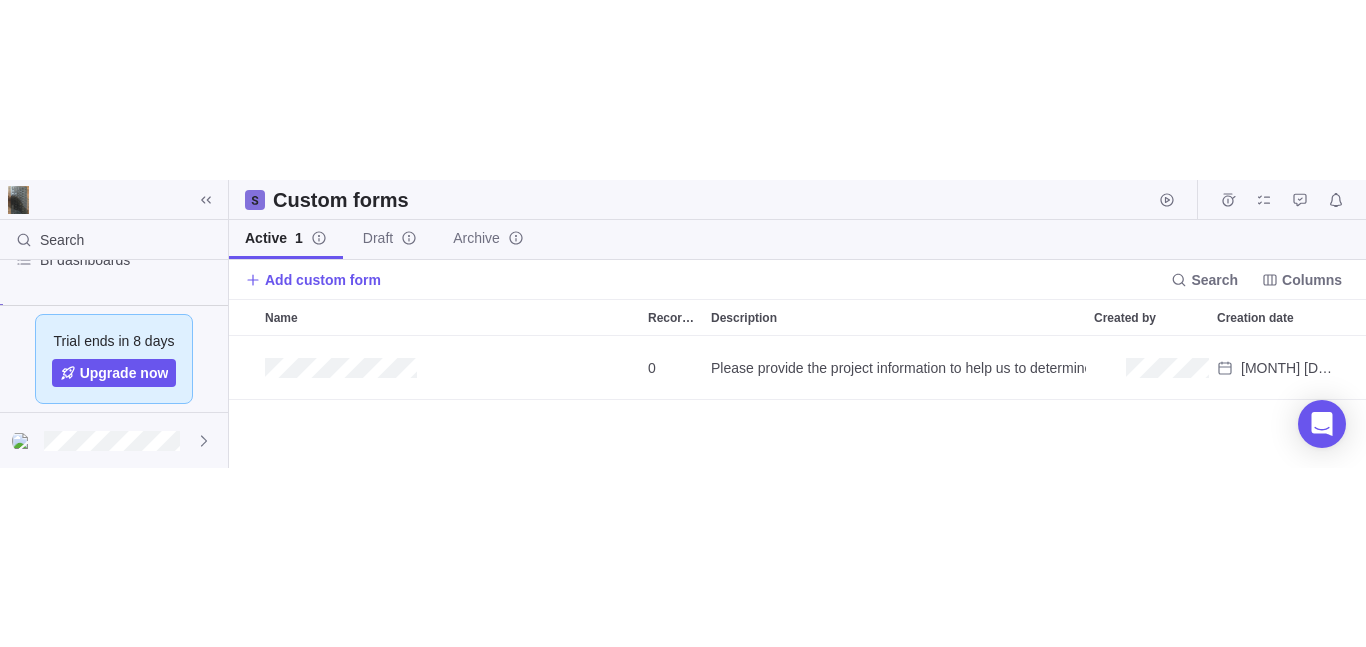 scroll, scrollTop: 16, scrollLeft: 16, axis: both 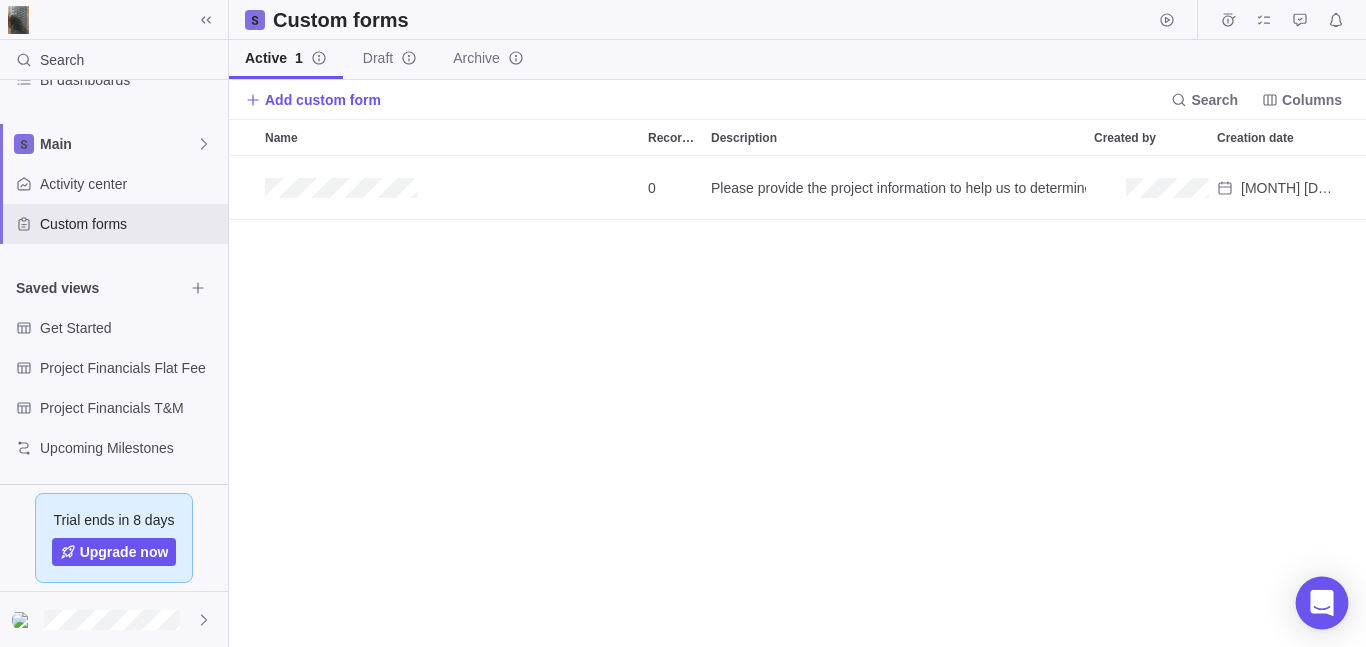 click at bounding box center (1321, 603) 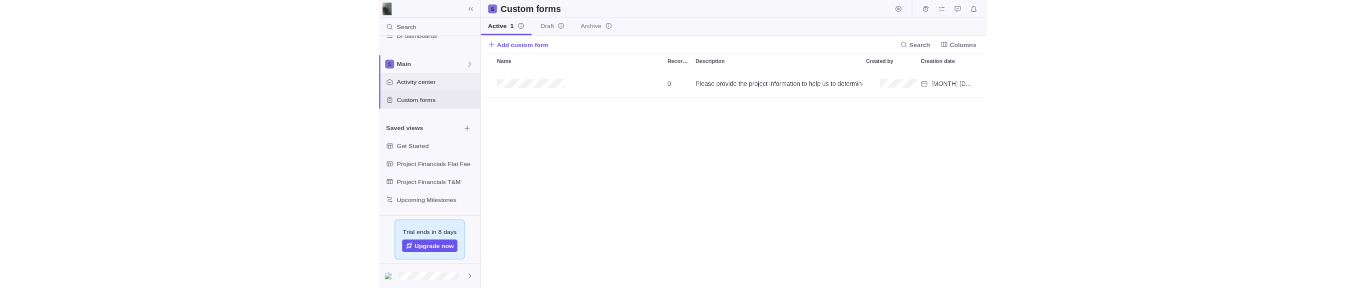 scroll, scrollTop: 0, scrollLeft: 0, axis: both 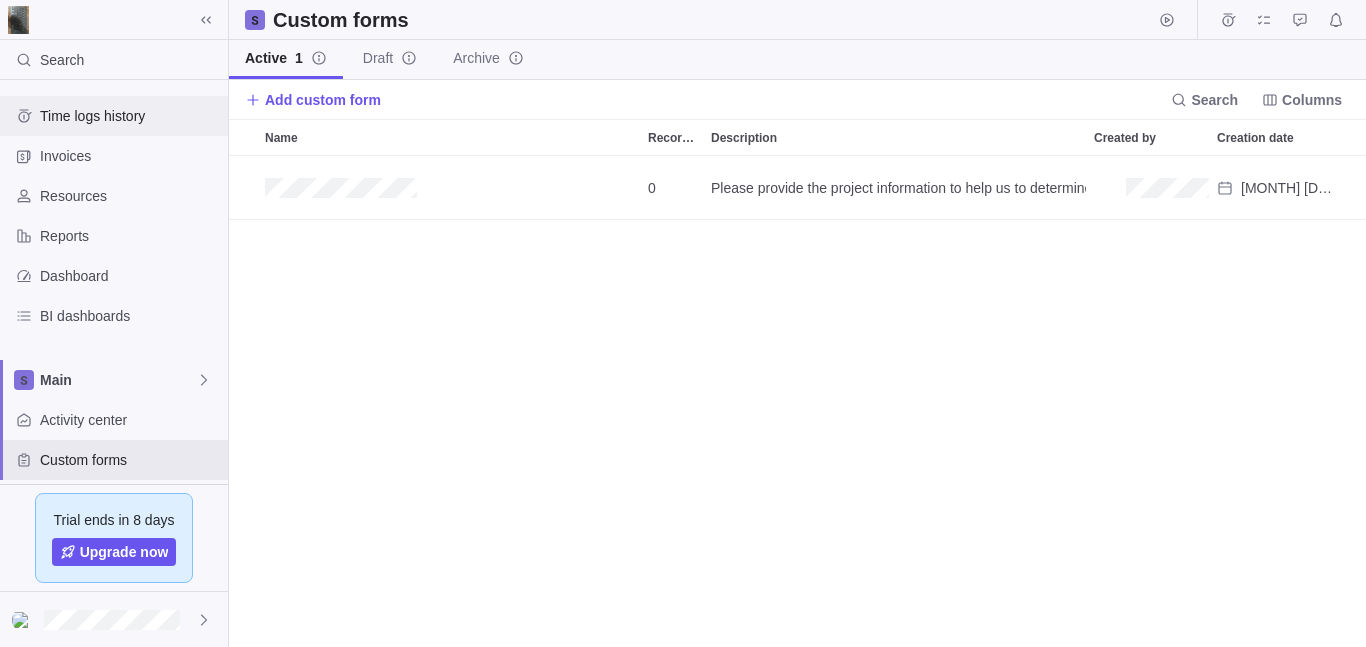click on "Time logs history" at bounding box center [130, 116] 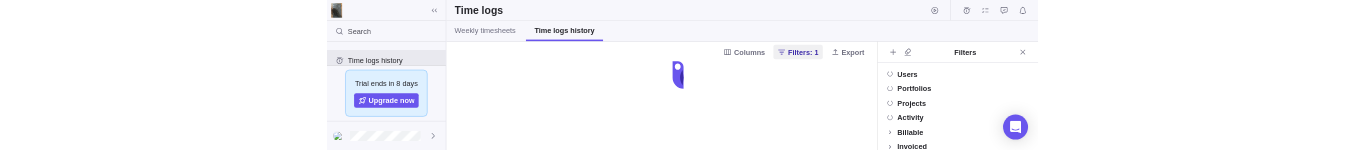 scroll, scrollTop: 0, scrollLeft: 0, axis: both 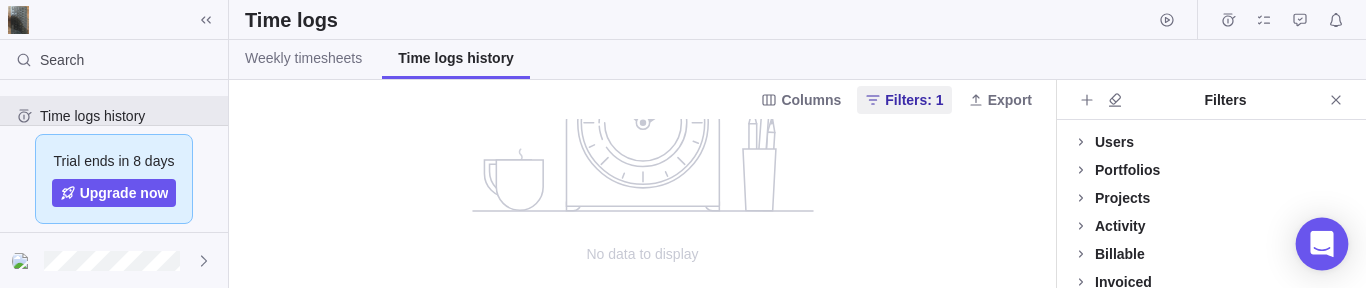 click at bounding box center [1321, 244] 